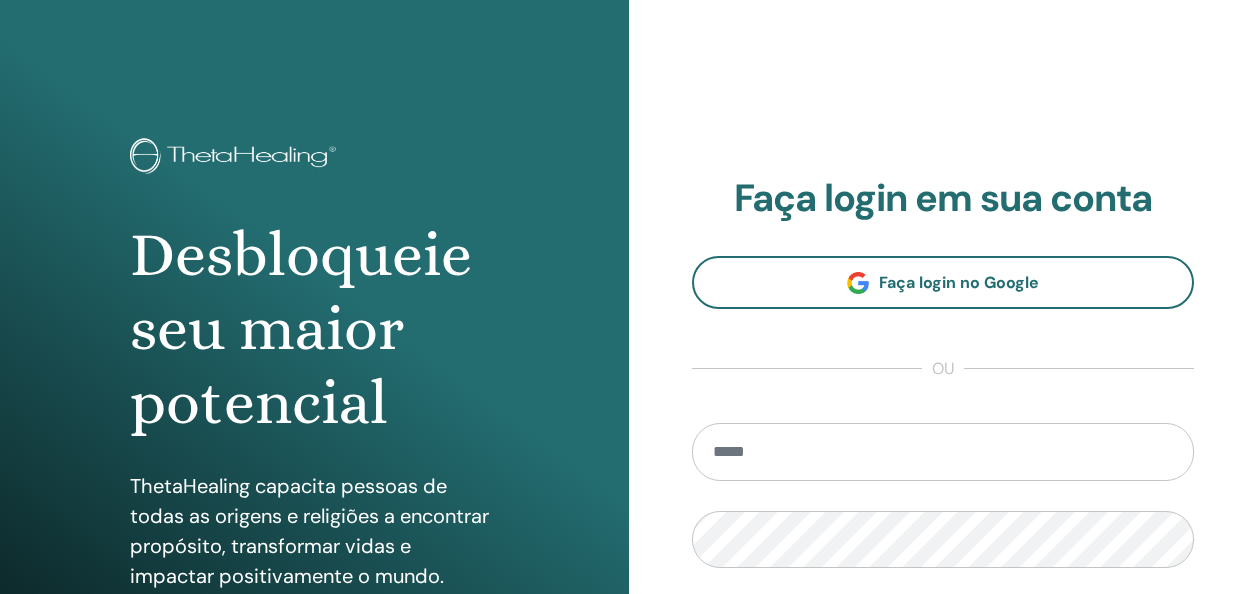 scroll, scrollTop: 0, scrollLeft: 0, axis: both 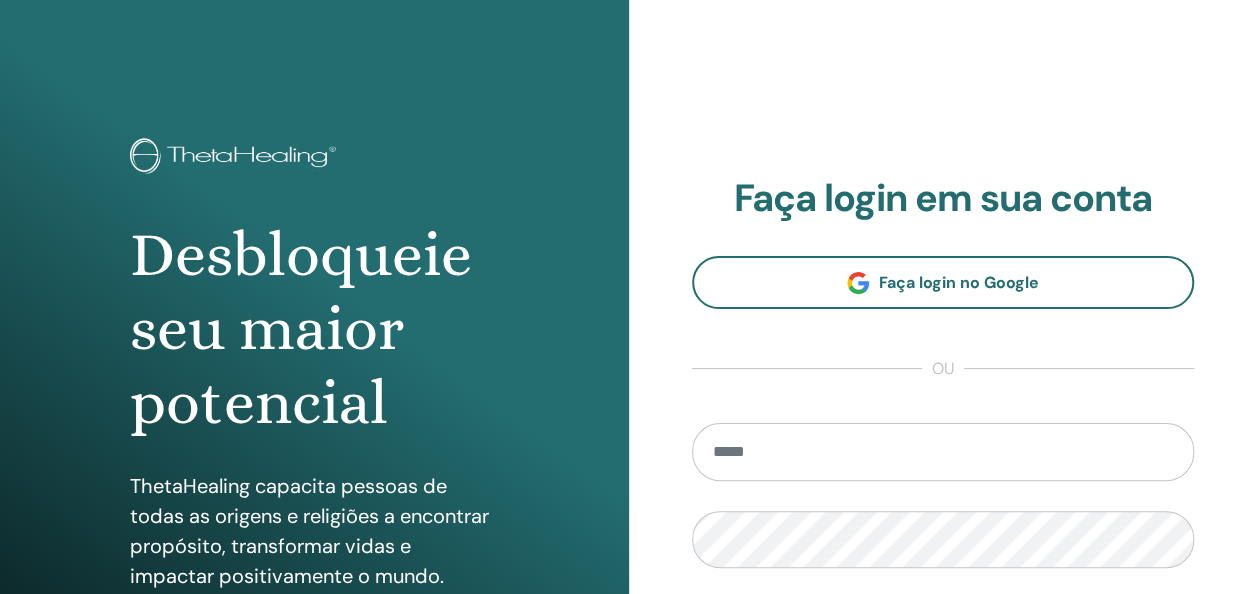 type on "**********" 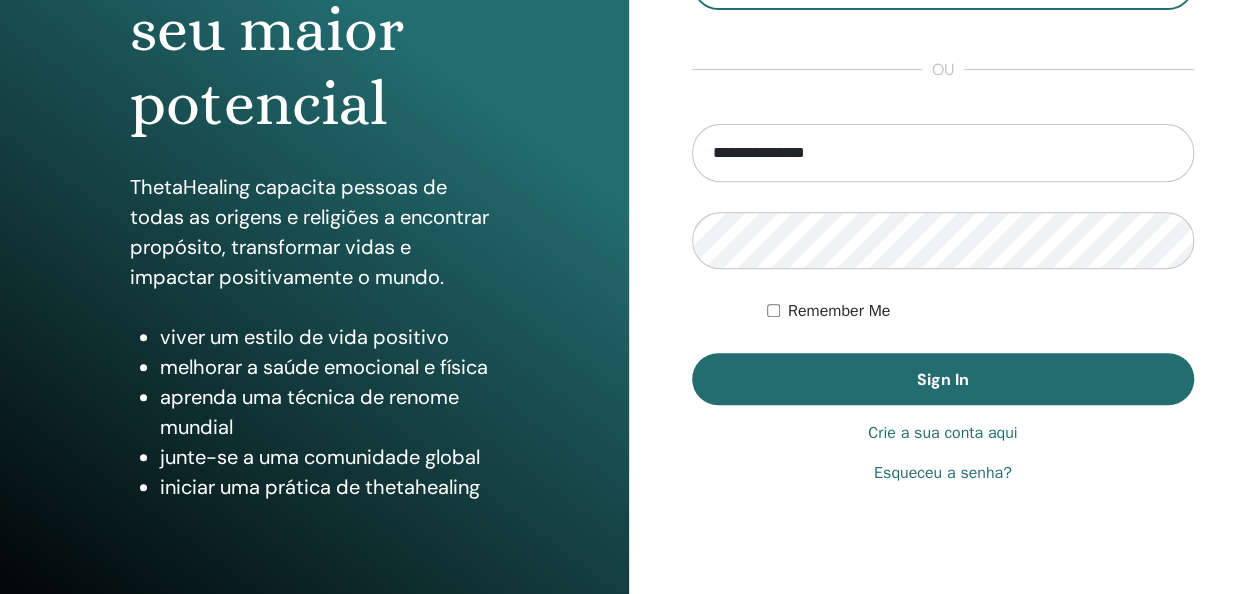 scroll, scrollTop: 322, scrollLeft: 0, axis: vertical 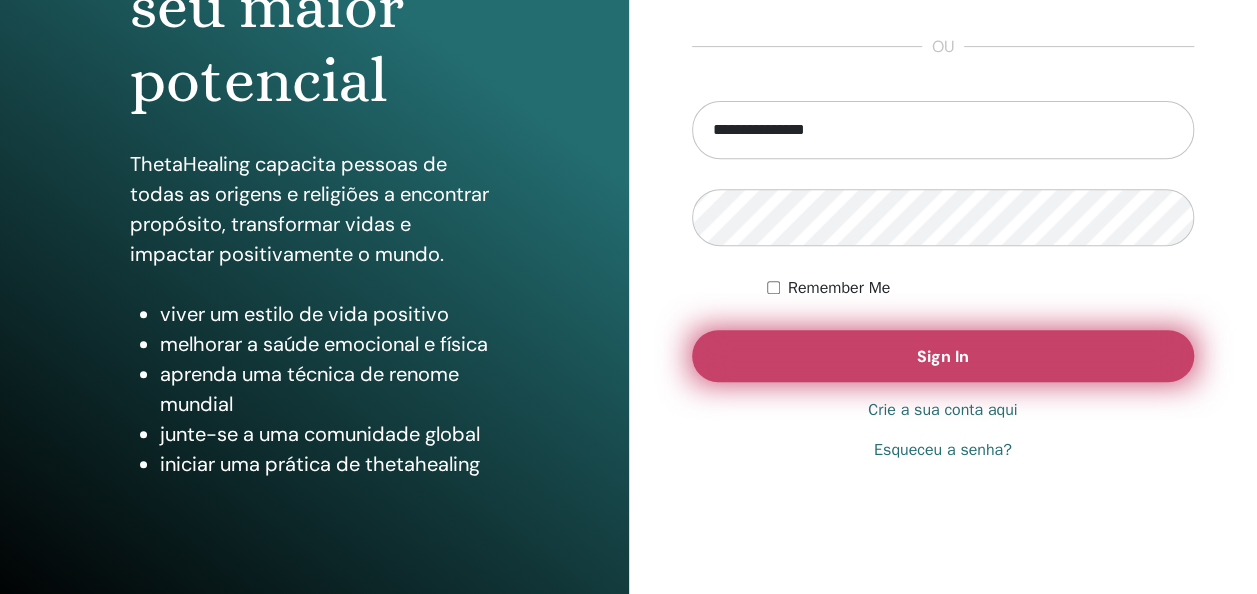 click on "Sign In" at bounding box center (943, 356) 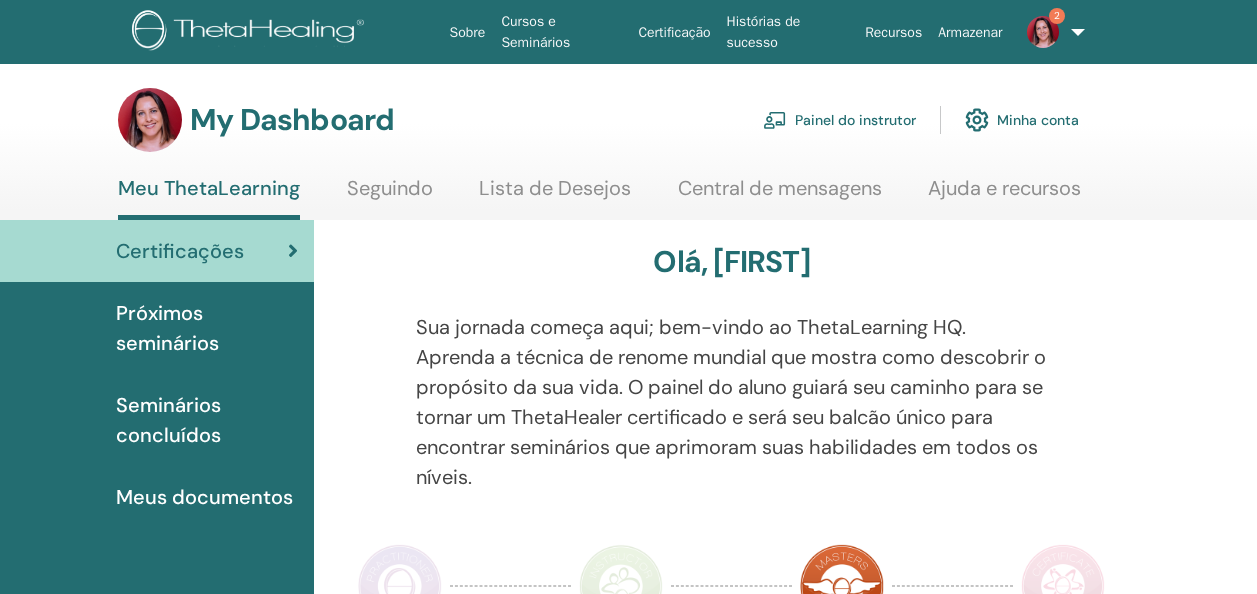scroll, scrollTop: 0, scrollLeft: 0, axis: both 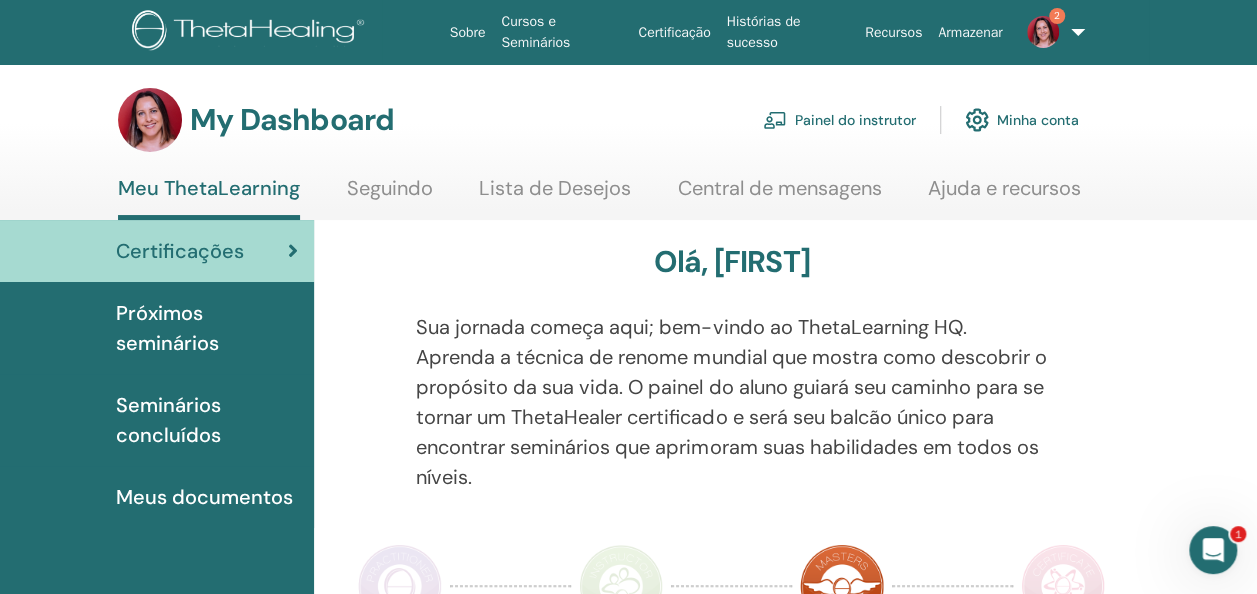 click on "Painel do instrutor" at bounding box center (839, 120) 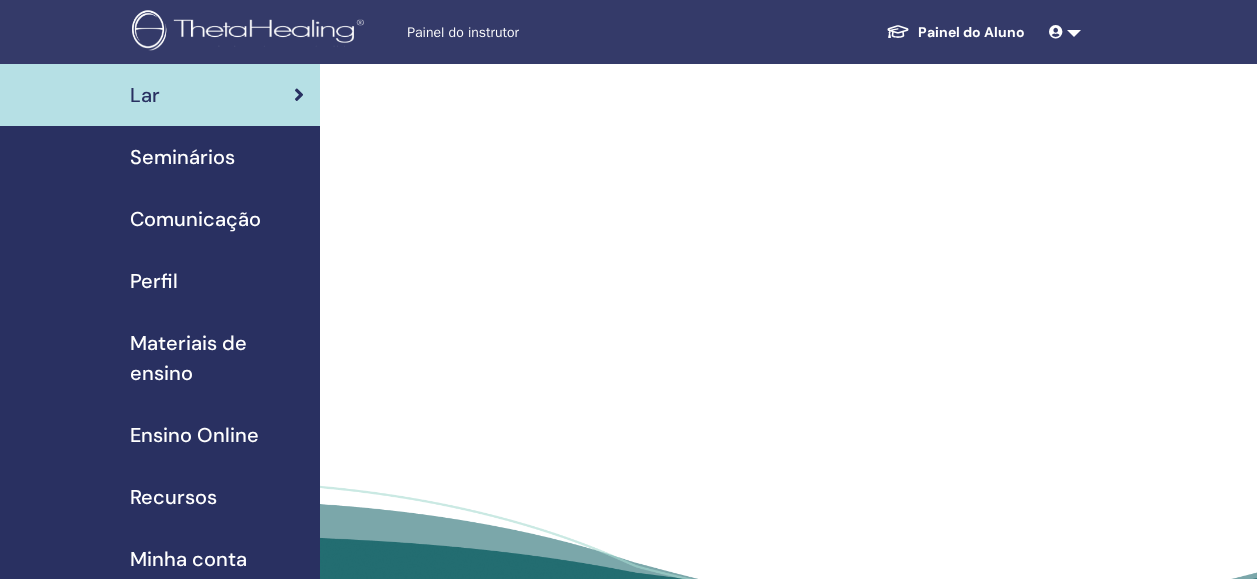 scroll, scrollTop: 0, scrollLeft: 0, axis: both 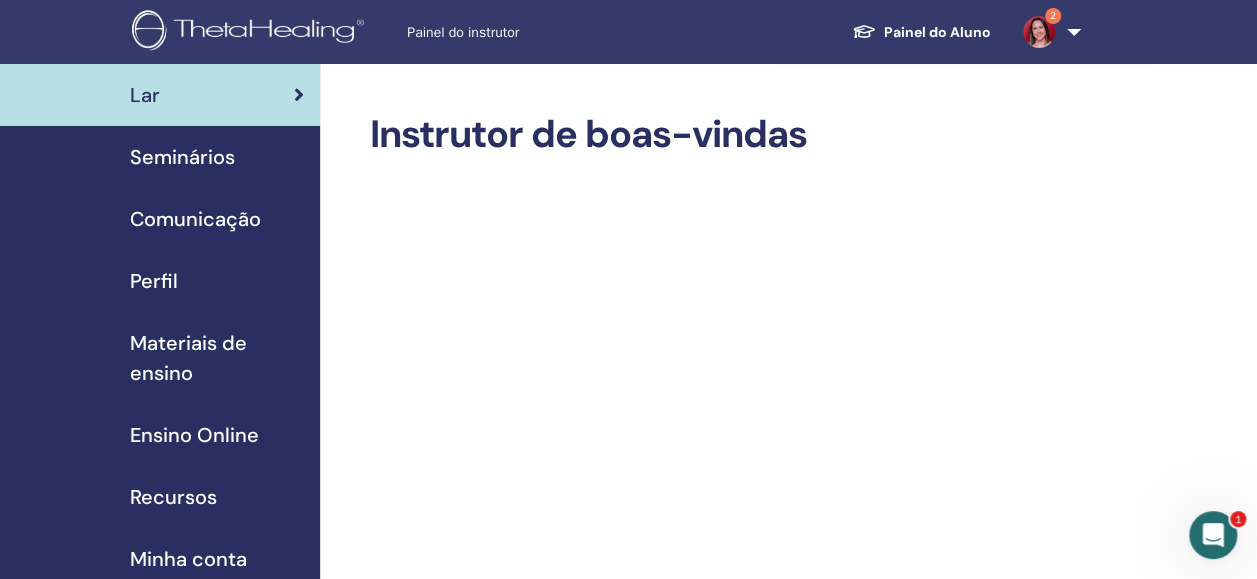 click on "Seminários" at bounding box center [182, 157] 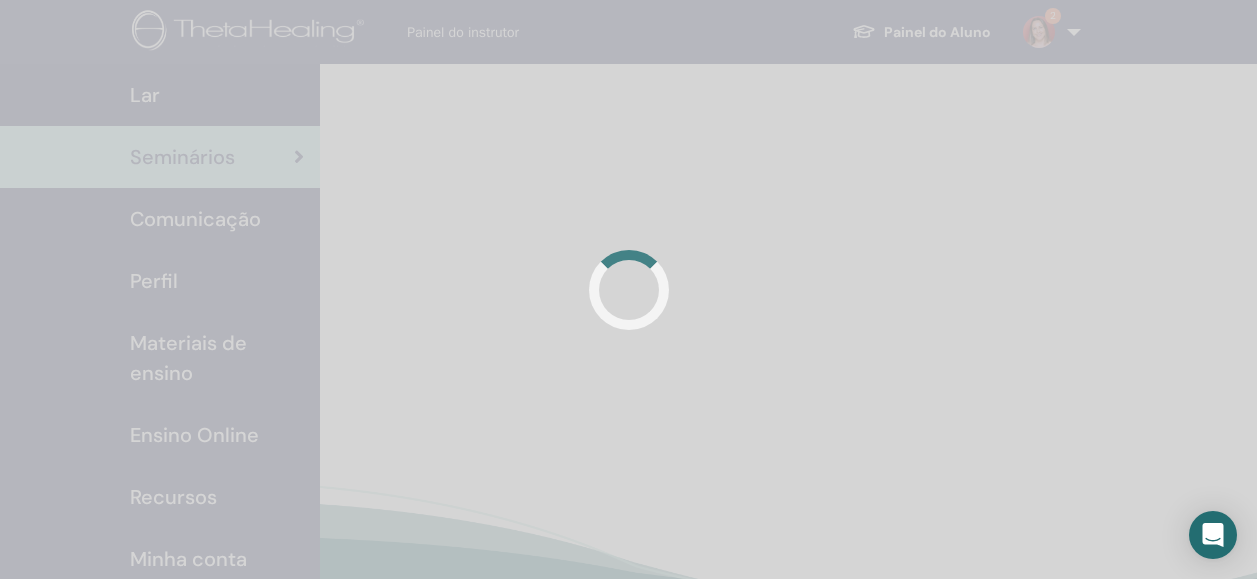 scroll, scrollTop: 0, scrollLeft: 0, axis: both 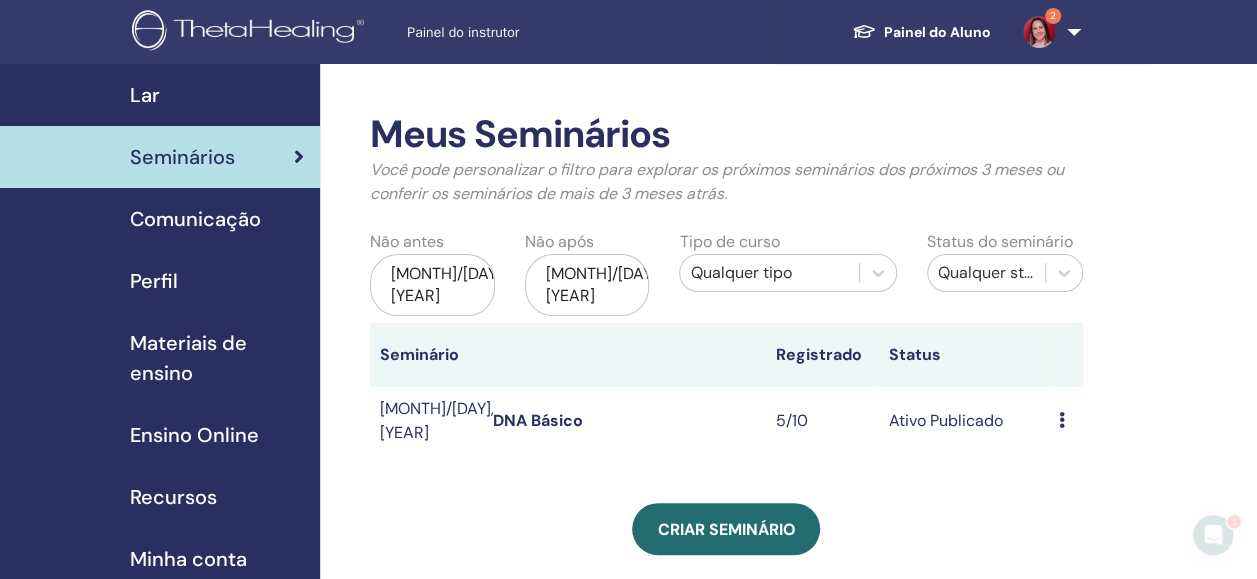 click on "Visualizar Editar Participantes Cancelar" at bounding box center (1066, 421) 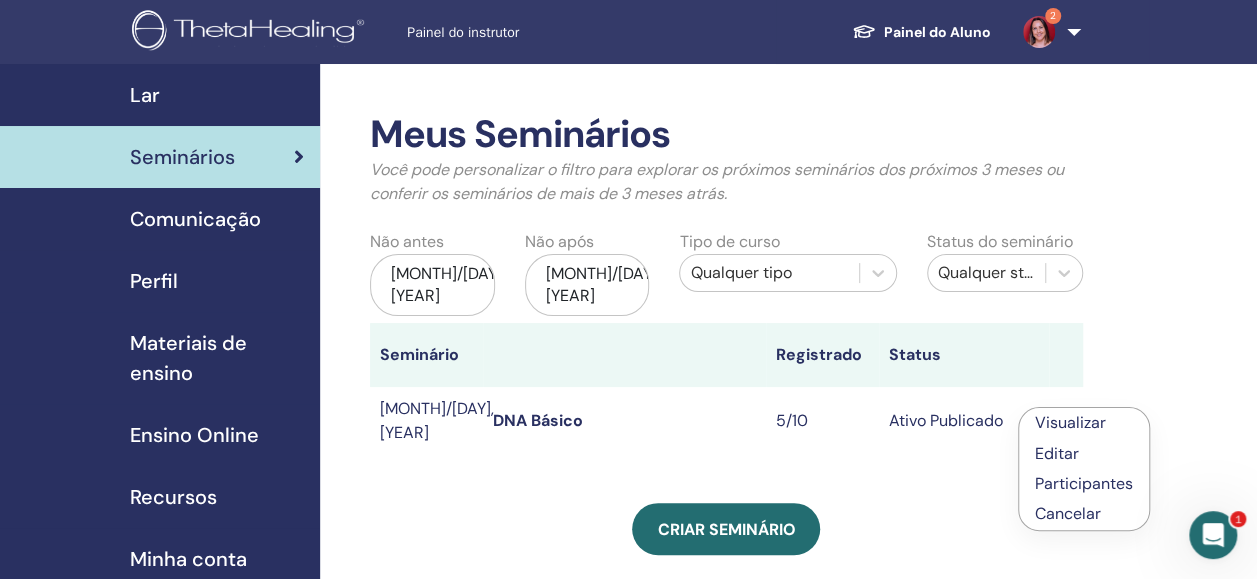 click on "Participantes" at bounding box center (1084, 483) 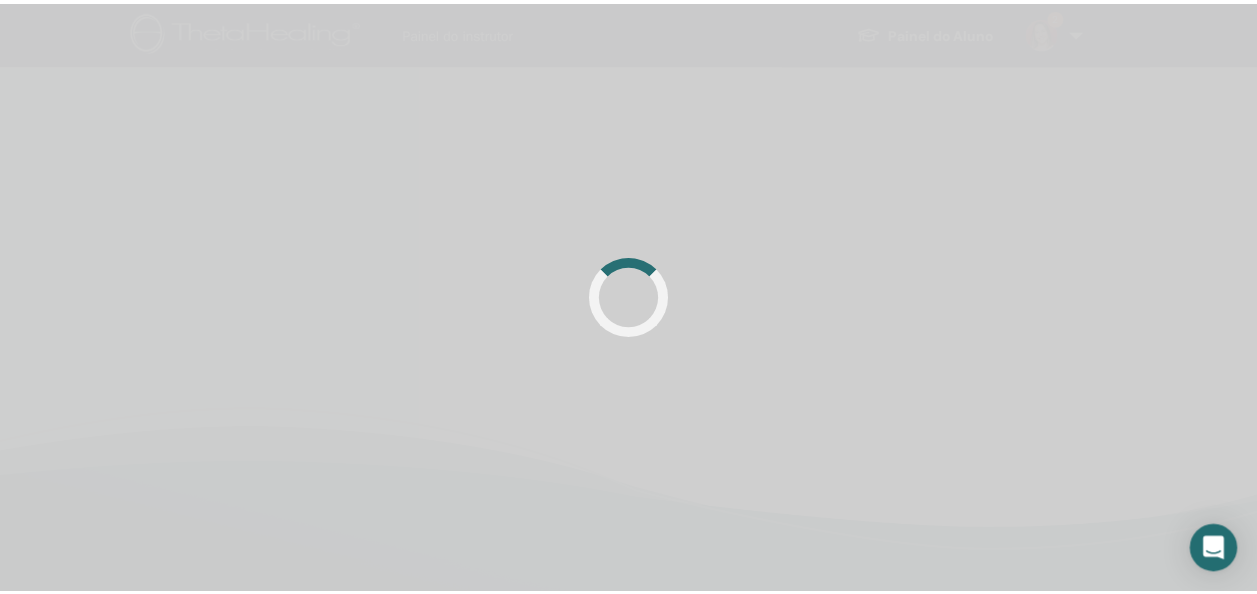 scroll, scrollTop: 0, scrollLeft: 0, axis: both 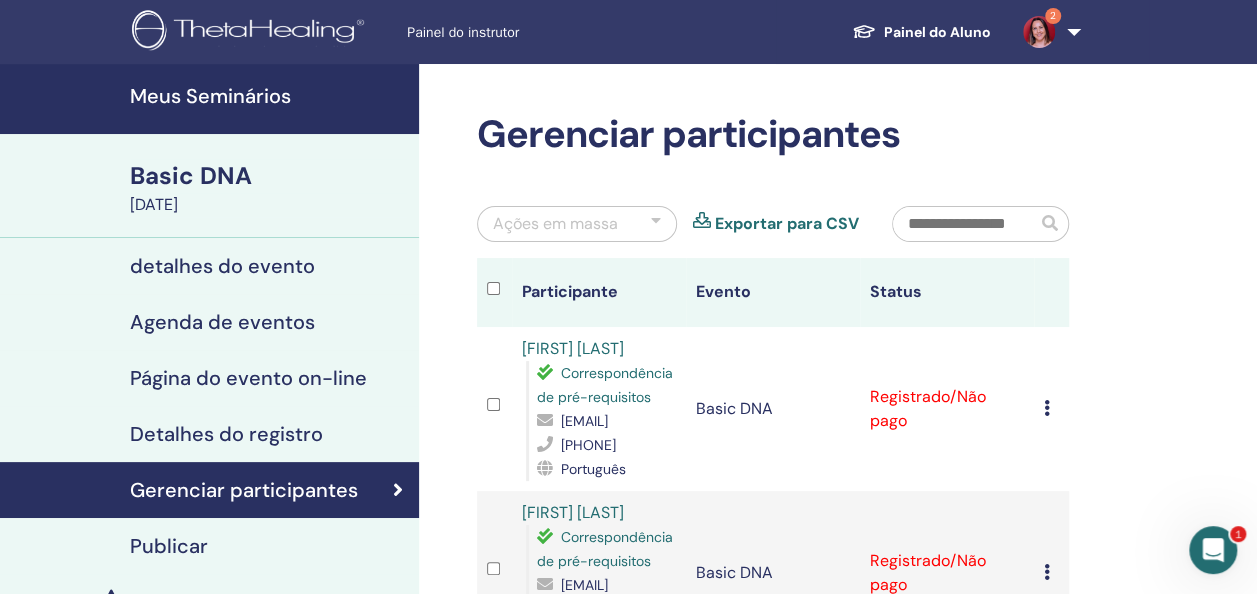 click at bounding box center [656, 224] 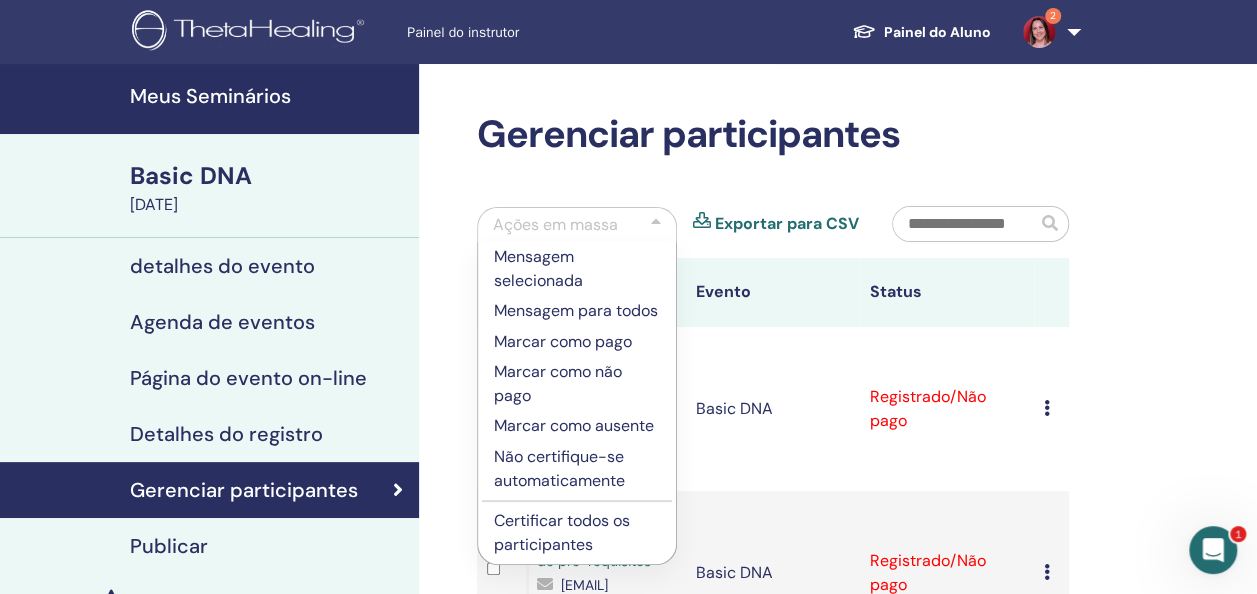 click on "Certificar todos os participantes" at bounding box center [577, 533] 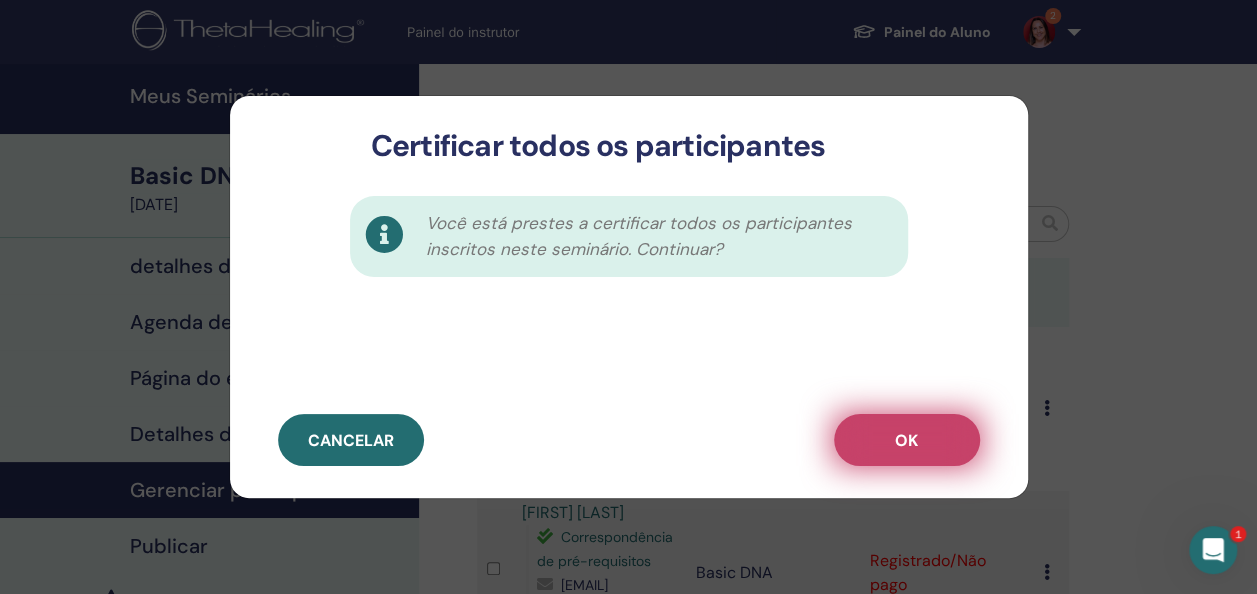 click on "OK" at bounding box center (906, 440) 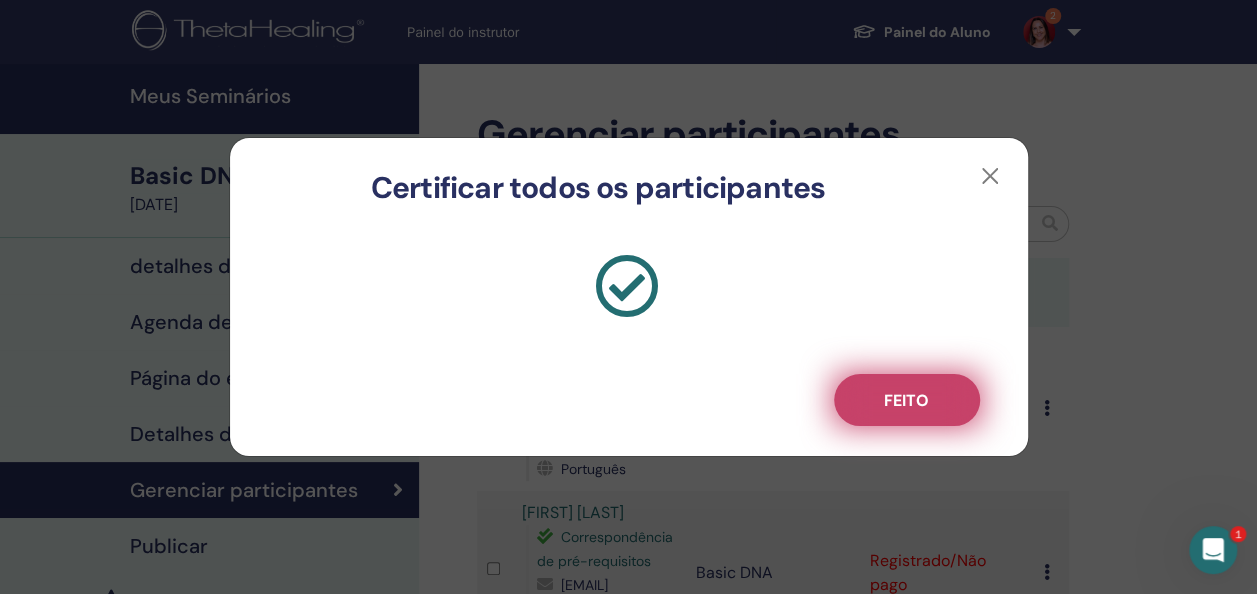 click on "Feito" at bounding box center [906, 400] 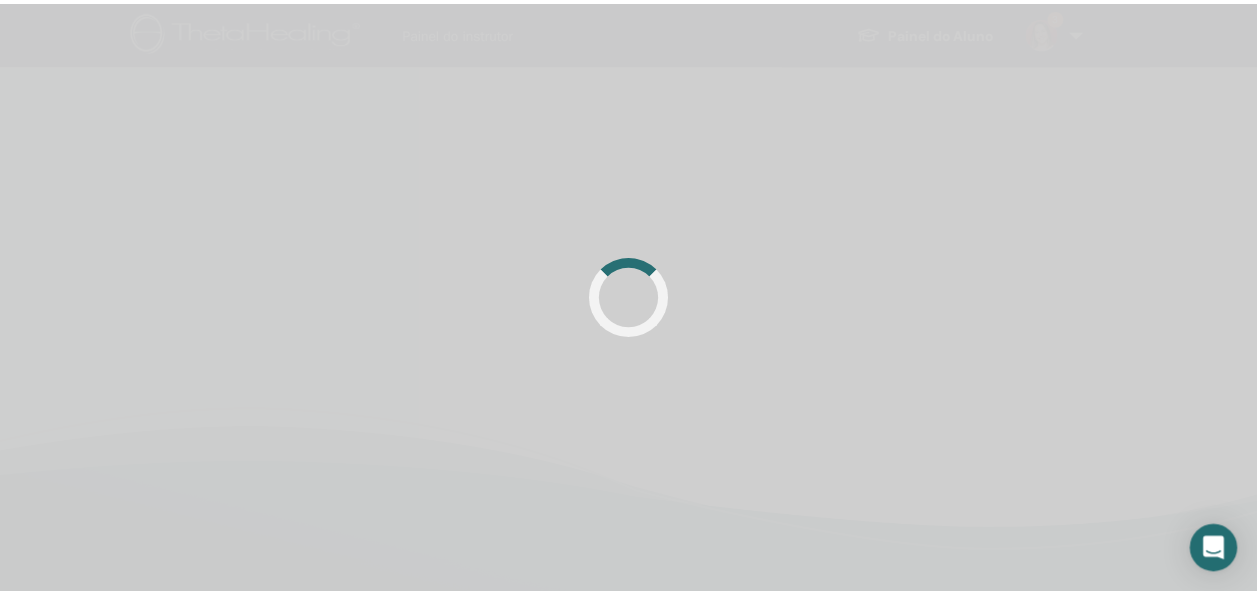 scroll, scrollTop: 0, scrollLeft: 0, axis: both 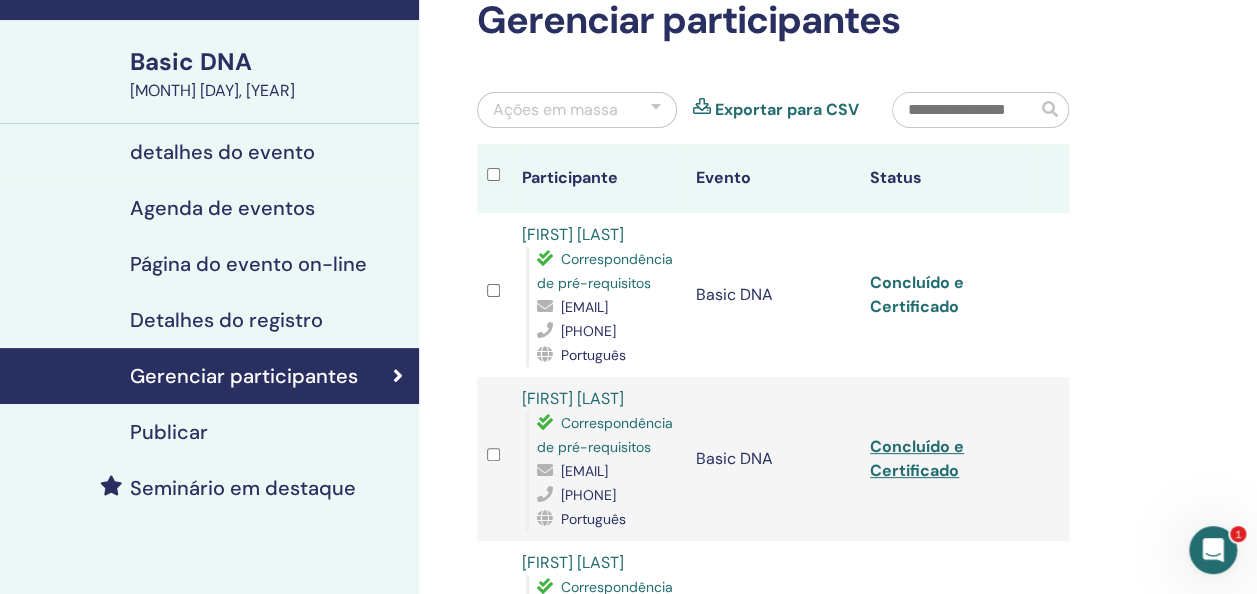 click on "Concluído e Certificado" at bounding box center [917, 294] 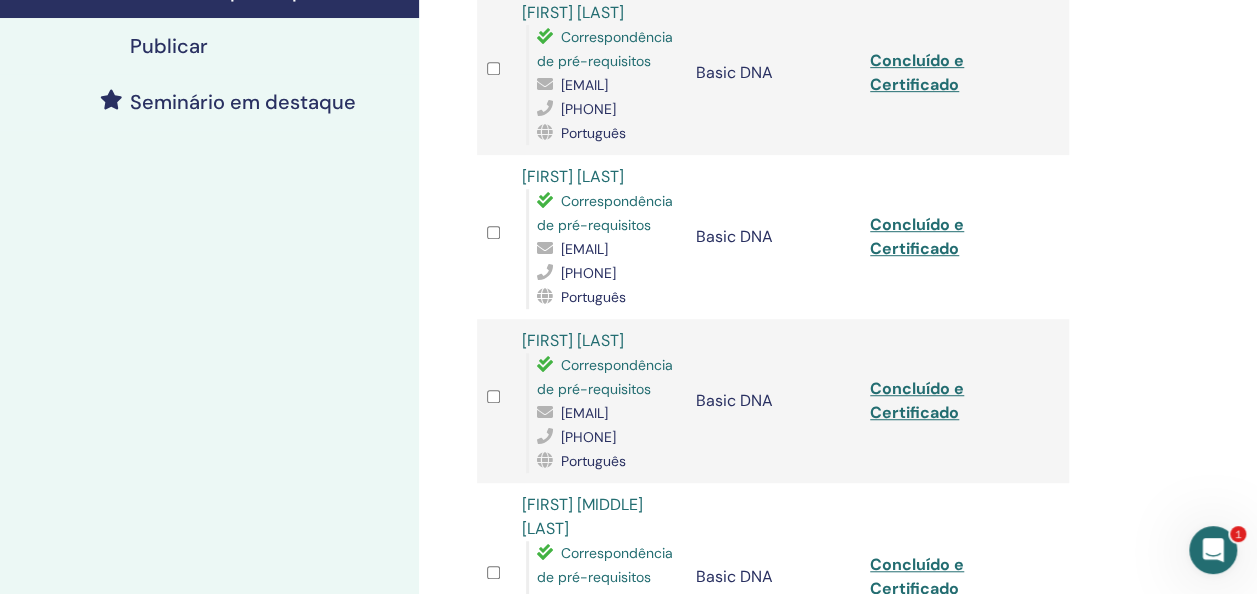 scroll, scrollTop: 508, scrollLeft: 0, axis: vertical 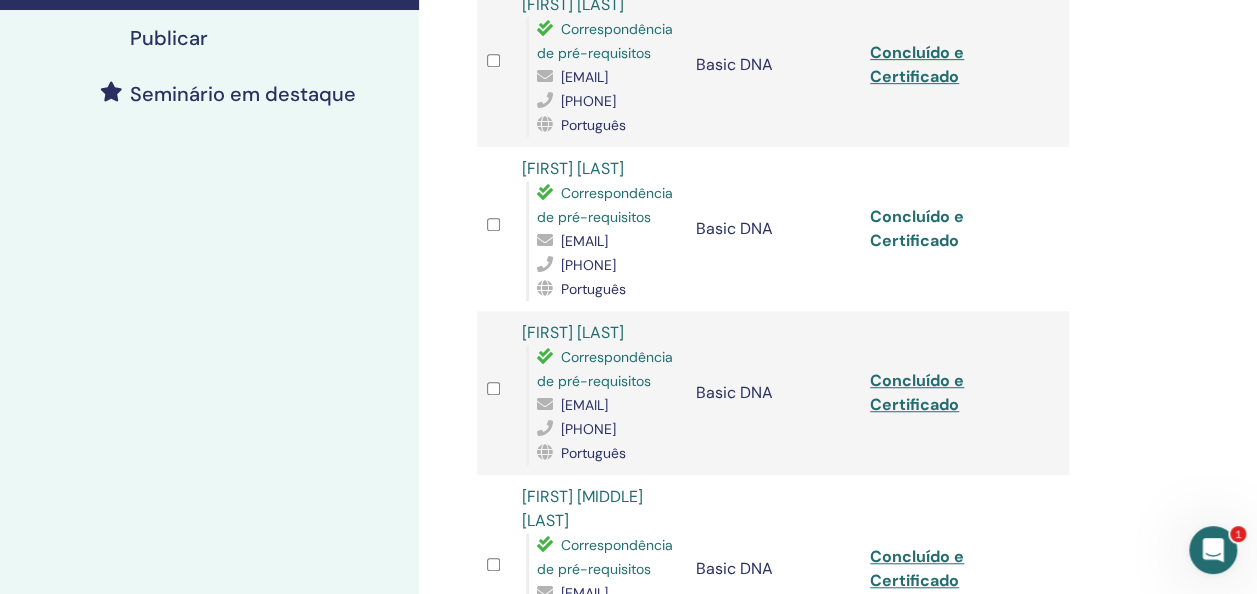 click on "Concluído e Certificado" at bounding box center (917, 228) 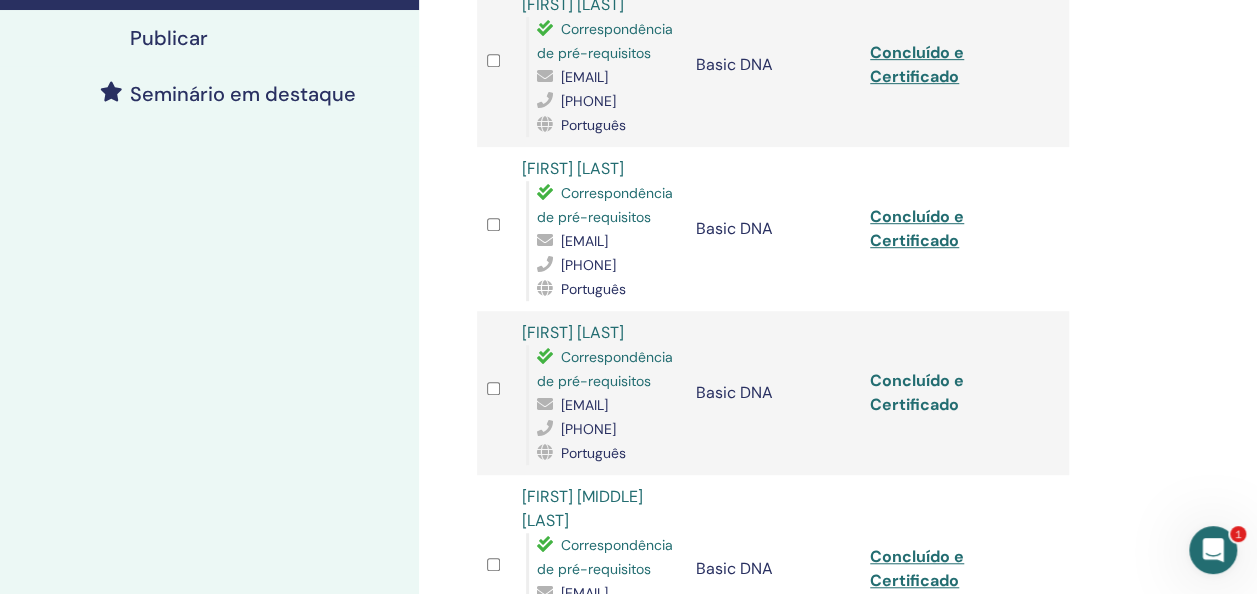 click on "Concluído e Certificado" at bounding box center [917, 392] 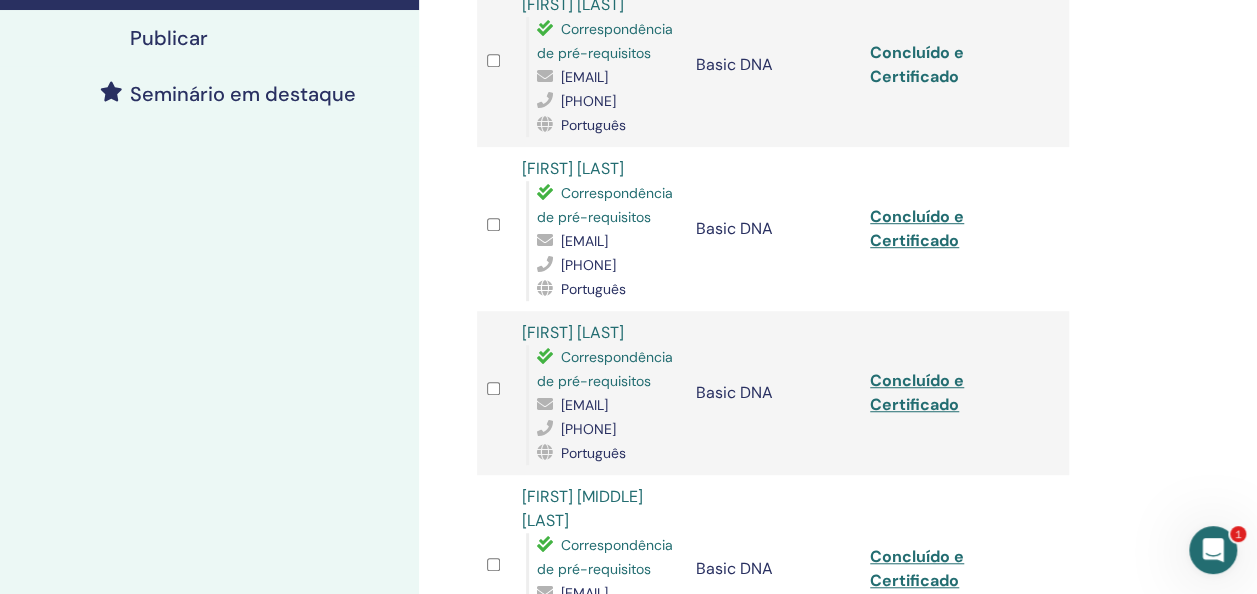 click on "Concluído e Certificado" at bounding box center (917, 64) 